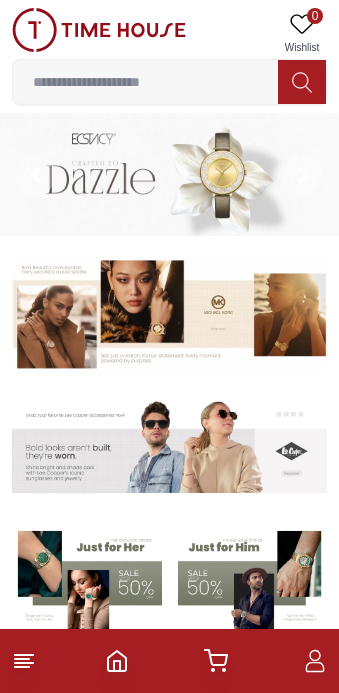 scroll, scrollTop: 0, scrollLeft: 0, axis: both 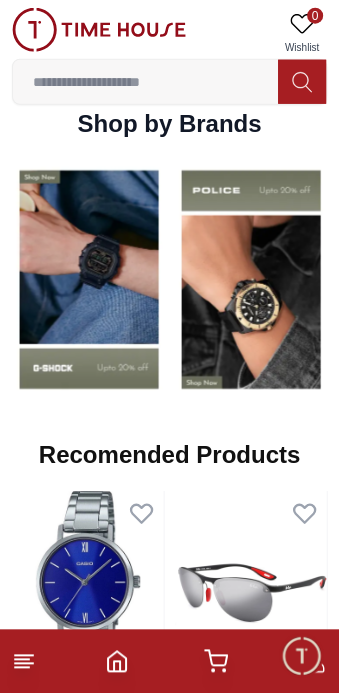click at bounding box center (88, 279) 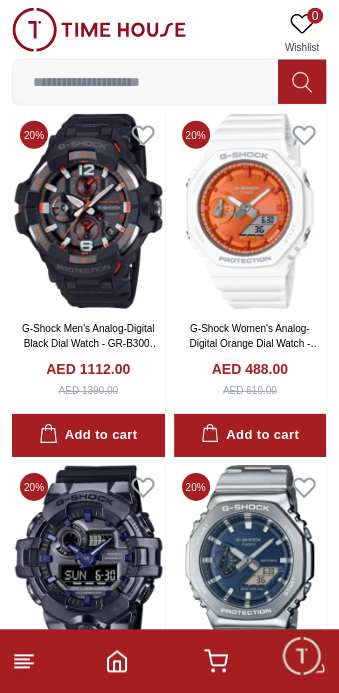scroll, scrollTop: 1336, scrollLeft: 0, axis: vertical 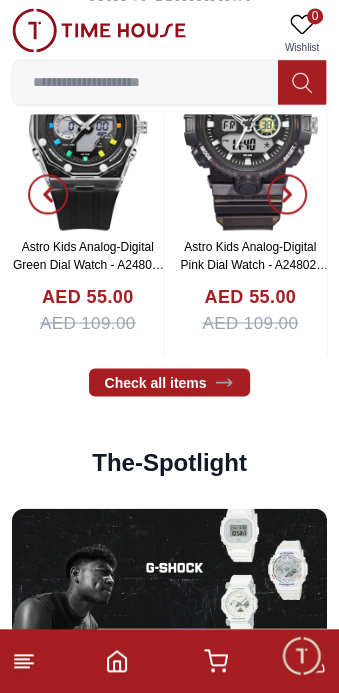 click on "Astro Kids Analog-Digital Green Dial Watch - A24801-PPGG" at bounding box center [88, 264] 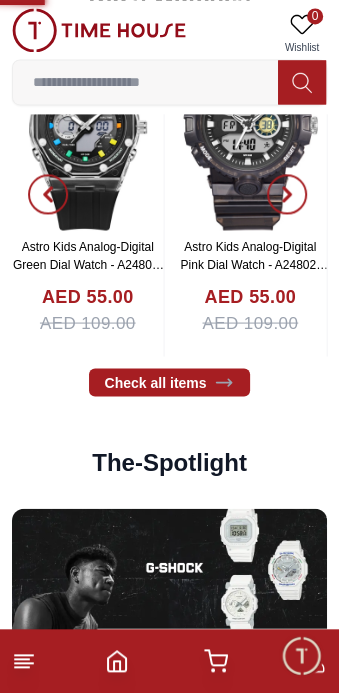 scroll, scrollTop: 0, scrollLeft: 0, axis: both 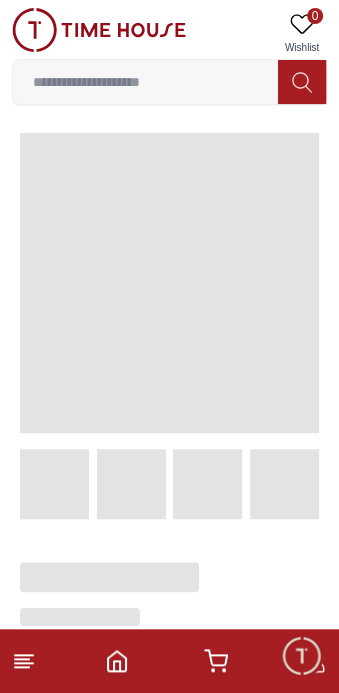 click at bounding box center (169, 283) 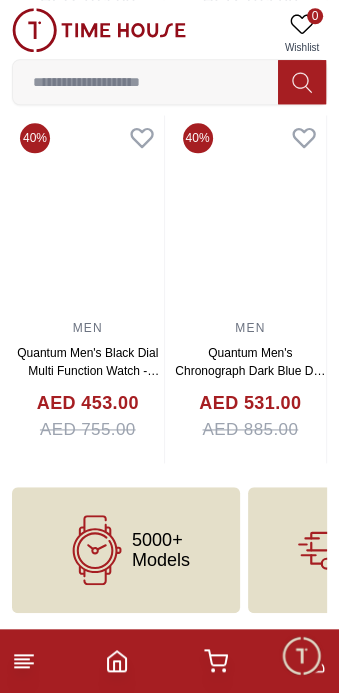 scroll, scrollTop: 2501, scrollLeft: 0, axis: vertical 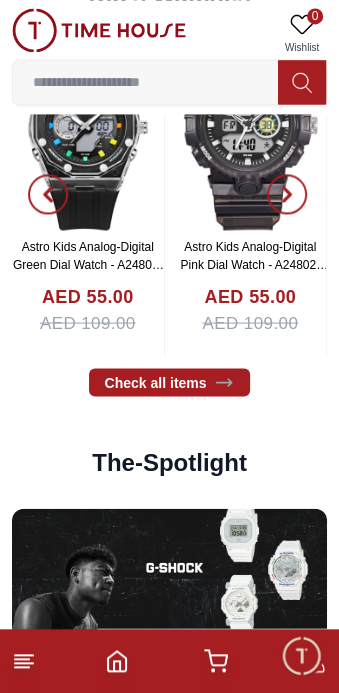 click at bounding box center (145, 82) 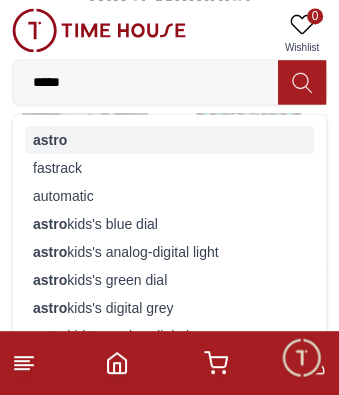 type on "*****" 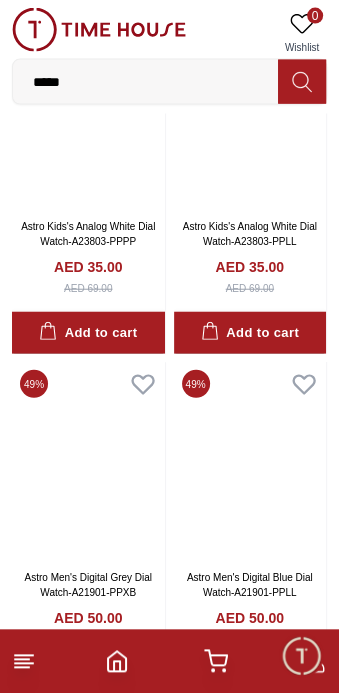 scroll, scrollTop: 3438, scrollLeft: 0, axis: vertical 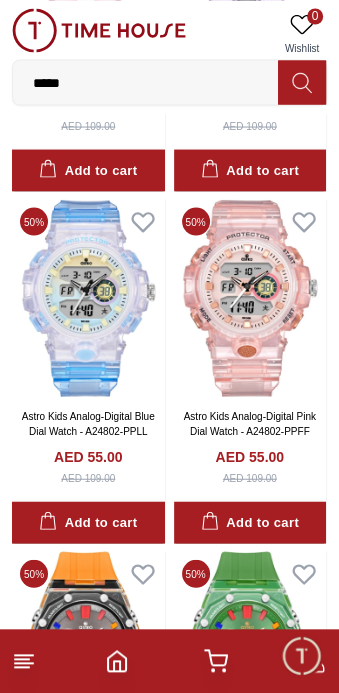 click 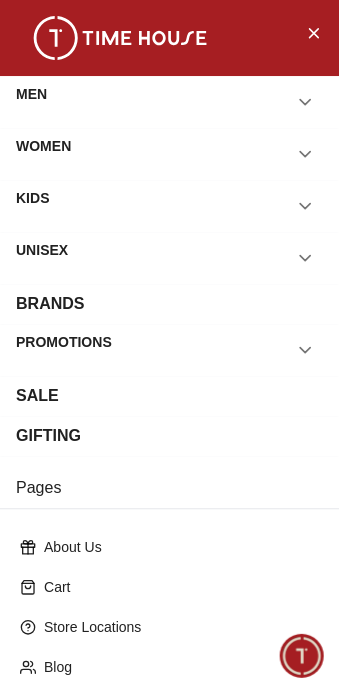 click on "BRANDS" at bounding box center (169, 304) 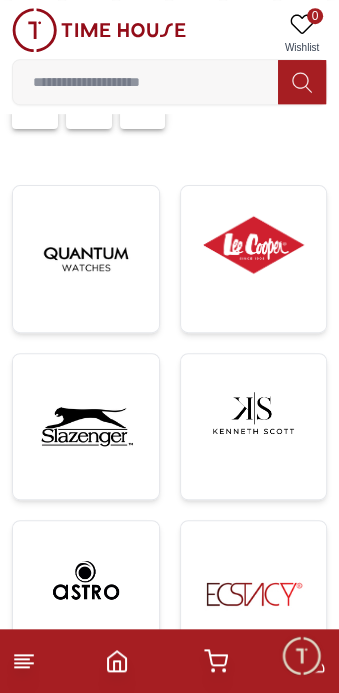 scroll, scrollTop: 301, scrollLeft: 0, axis: vertical 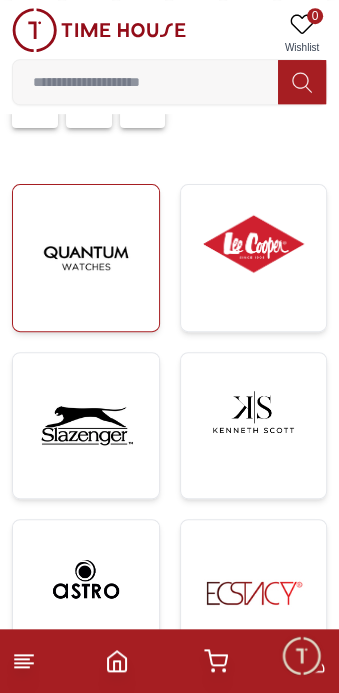 click at bounding box center [86, 258] 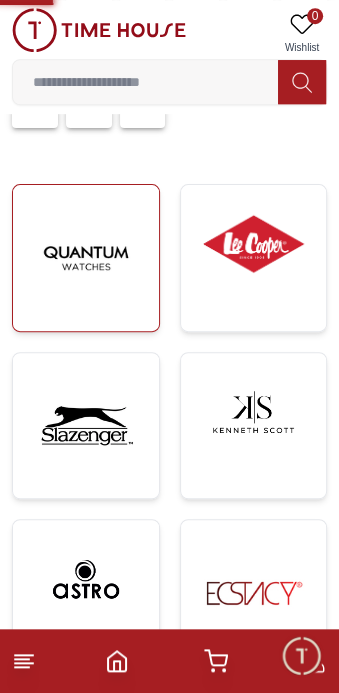 scroll, scrollTop: 0, scrollLeft: 0, axis: both 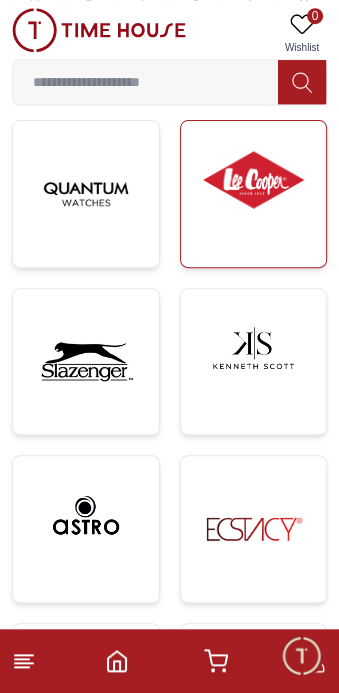 click at bounding box center [254, 180] 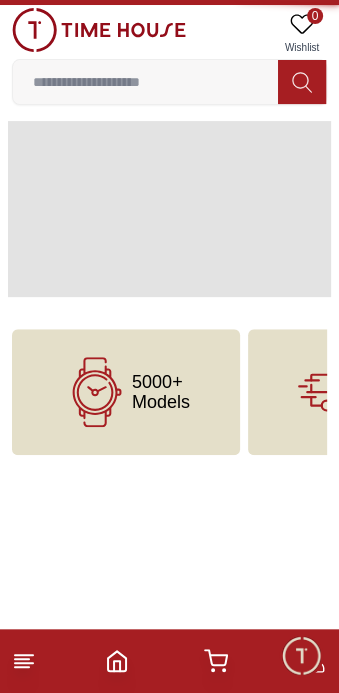 scroll, scrollTop: 0, scrollLeft: 0, axis: both 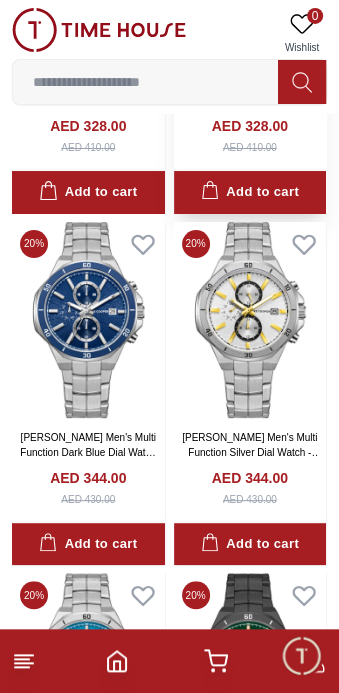 click at bounding box center (250, -32) 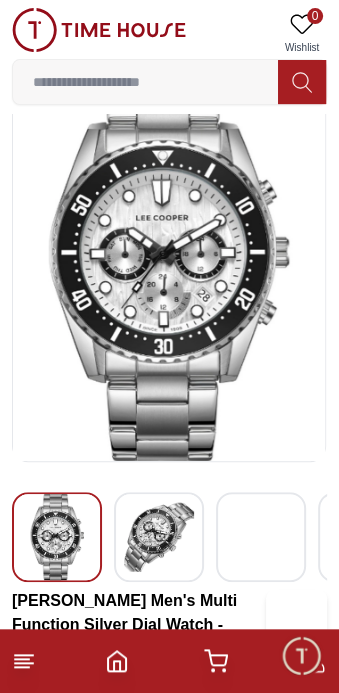 scroll, scrollTop: 77, scrollLeft: 0, axis: vertical 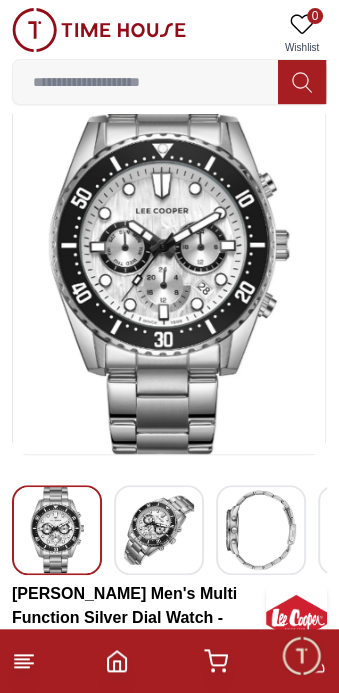 click at bounding box center [159, 530] 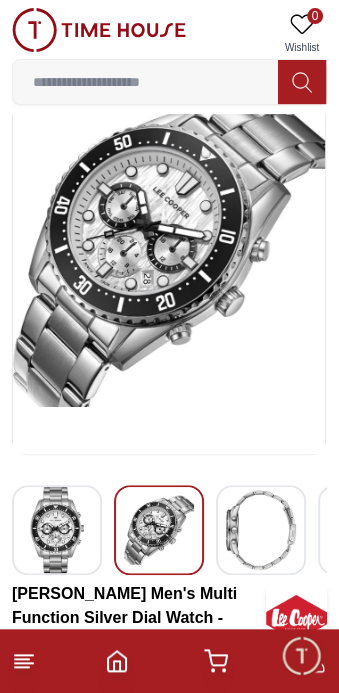 click at bounding box center (261, 530) 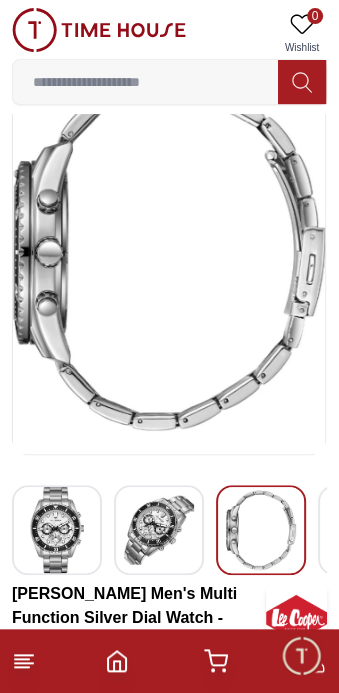 click at bounding box center (261, 530) 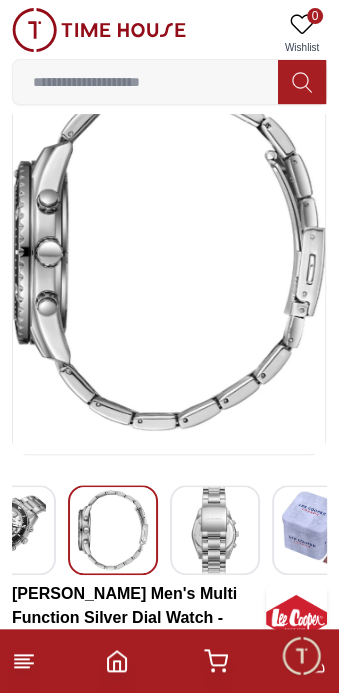 click at bounding box center [215, 530] 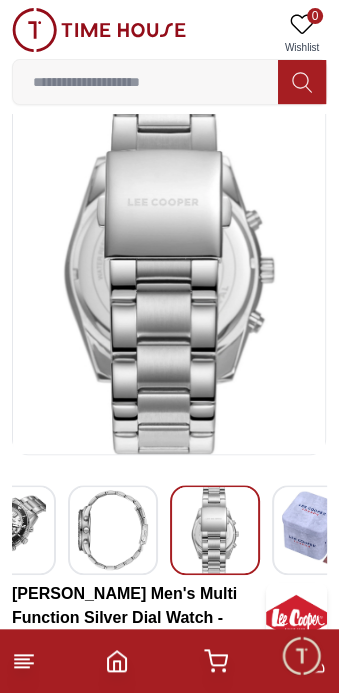 click at bounding box center (215, 530) 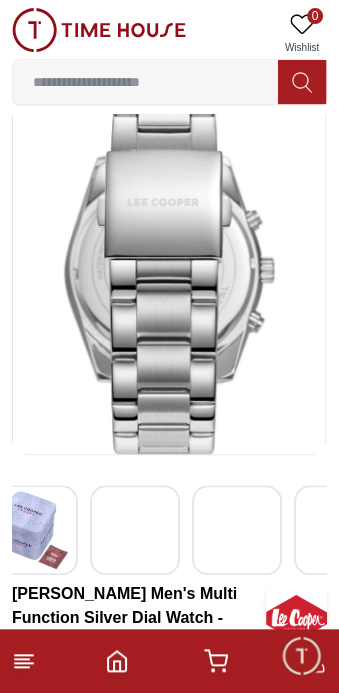 scroll, scrollTop: 0, scrollLeft: 400, axis: horizontal 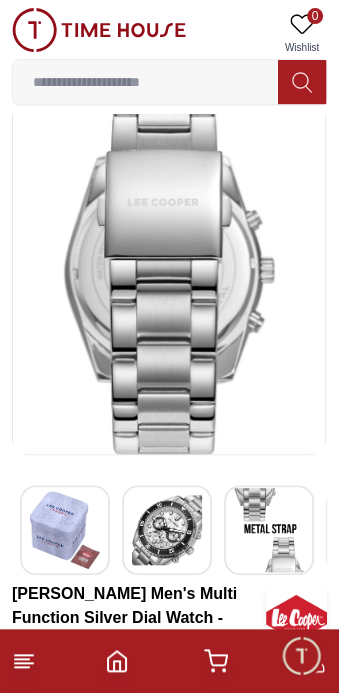 click at bounding box center [167, 530] 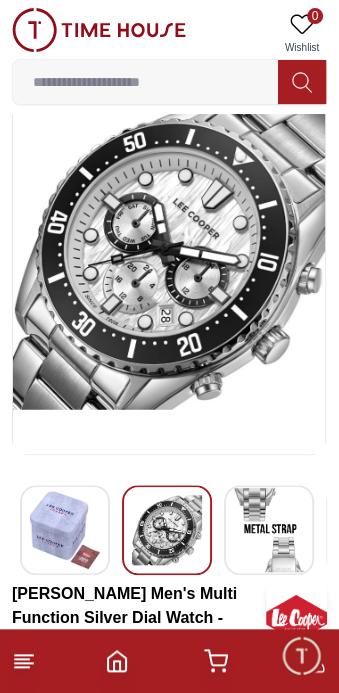 click at bounding box center [269, 530] 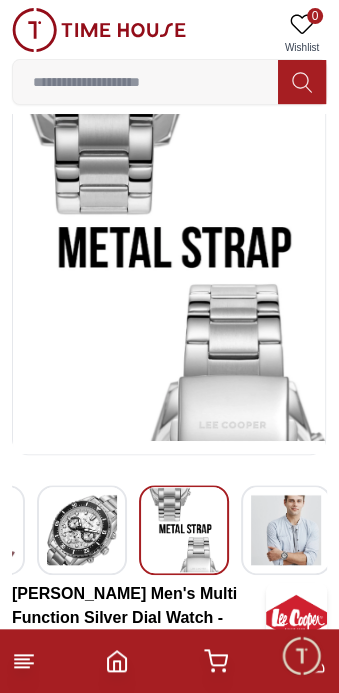 click at bounding box center (286, 530) 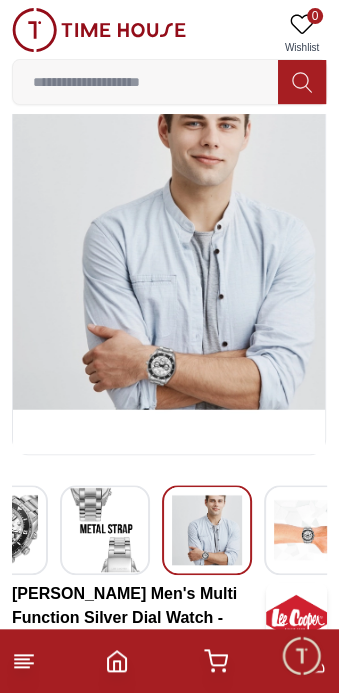 scroll, scrollTop: 0, scrollLeft: 573, axis: horizontal 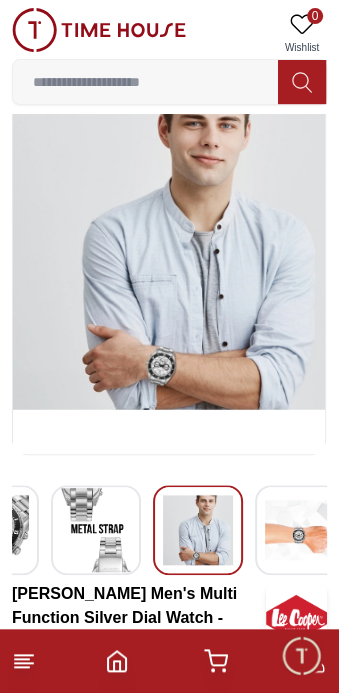 click at bounding box center (300, 530) 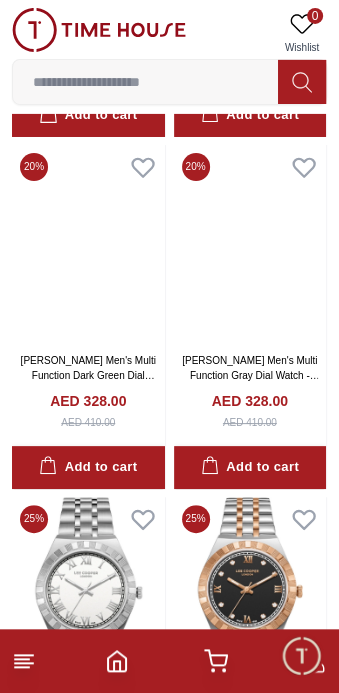 scroll, scrollTop: 13258, scrollLeft: 0, axis: vertical 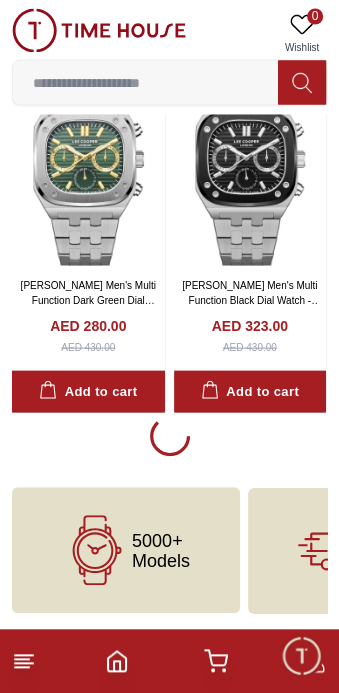 click at bounding box center [169, 661] 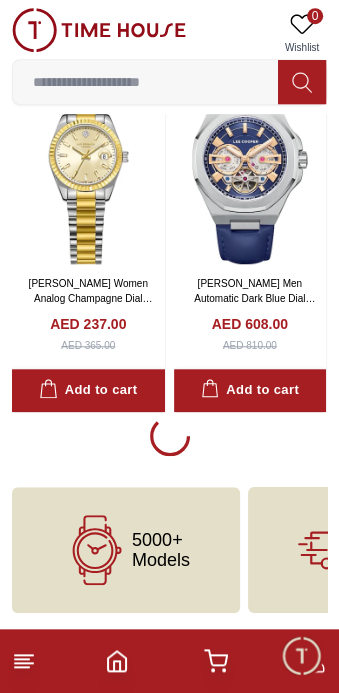 scroll, scrollTop: 48082, scrollLeft: 0, axis: vertical 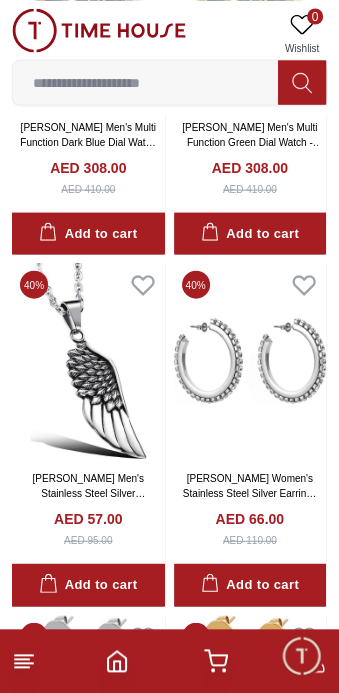 click at bounding box center (88, -1750) 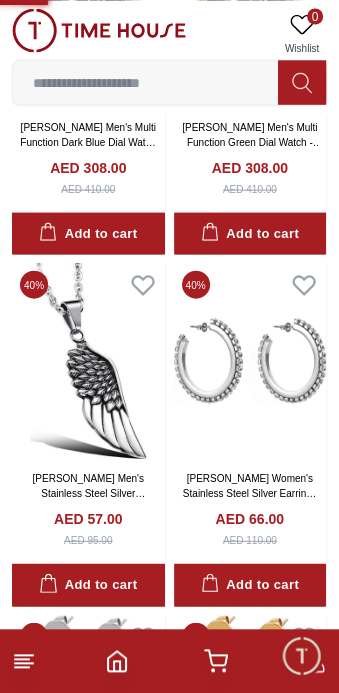 scroll, scrollTop: 0, scrollLeft: 0, axis: both 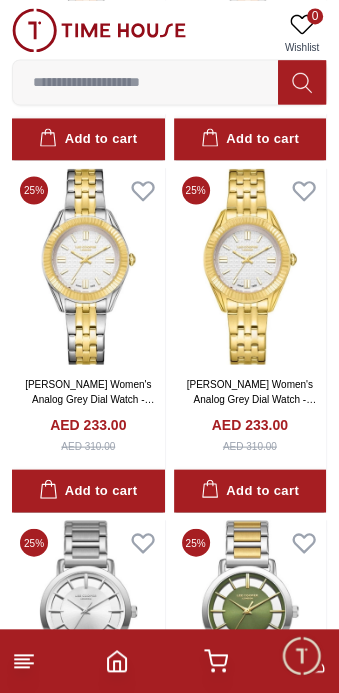 click at bounding box center [88, -1844] 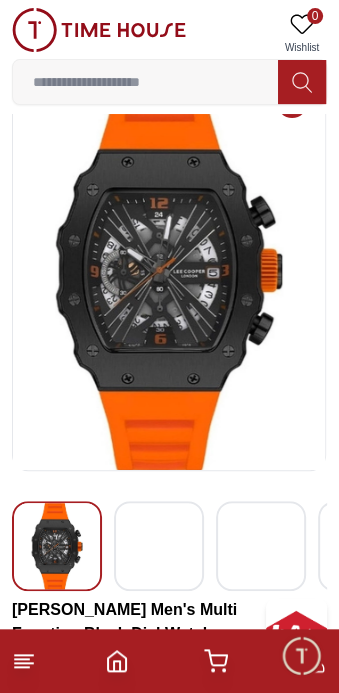 scroll, scrollTop: 69, scrollLeft: 0, axis: vertical 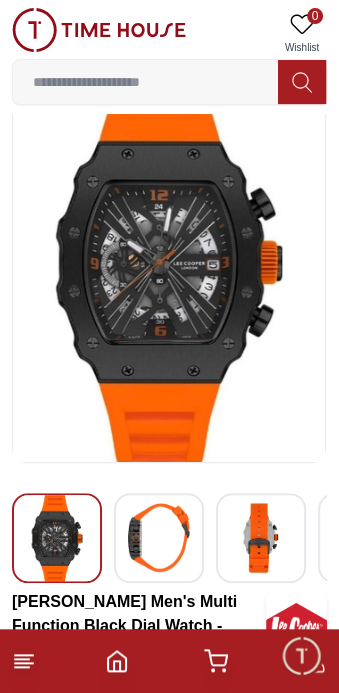 click at bounding box center (159, 538) 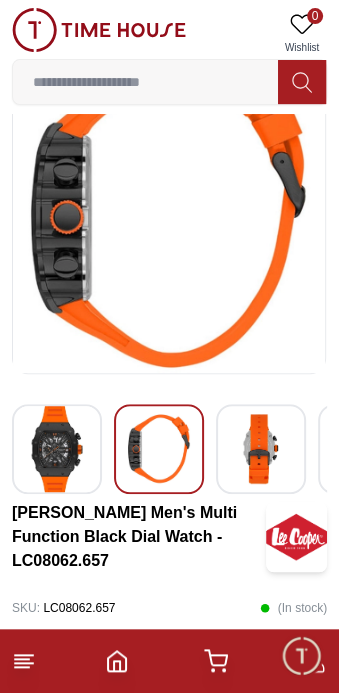click at bounding box center (261, 449) 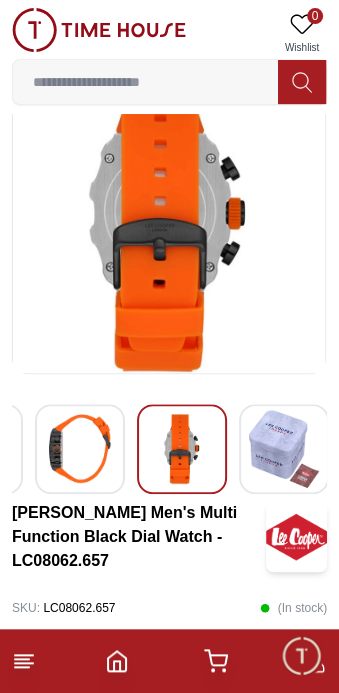 scroll, scrollTop: 0, scrollLeft: 80, axis: horizontal 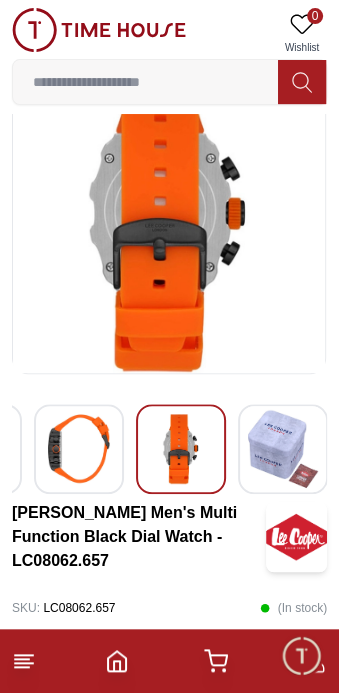 click at bounding box center [283, 449] 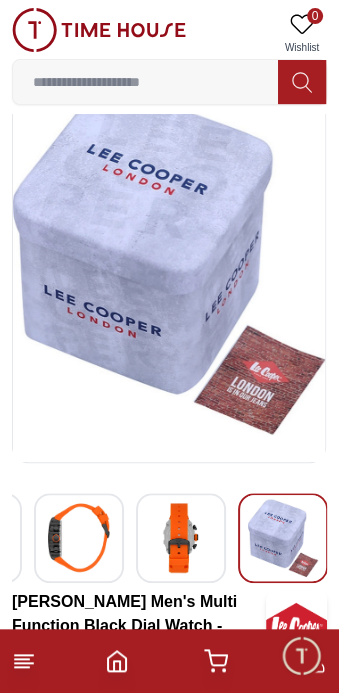 scroll, scrollTop: 0, scrollLeft: 0, axis: both 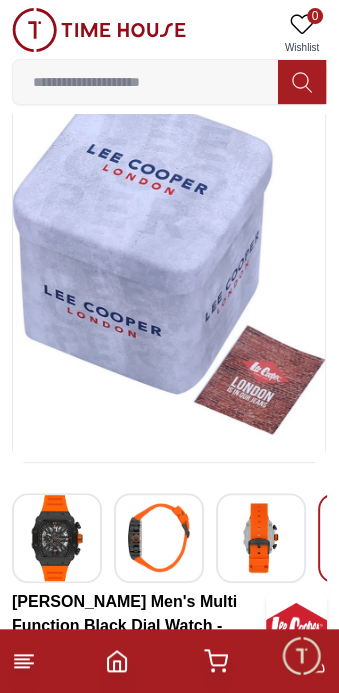 click at bounding box center [57, 538] 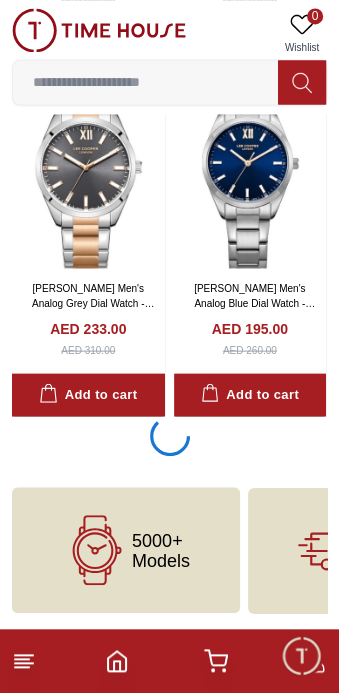 scroll, scrollTop: 62676, scrollLeft: 0, axis: vertical 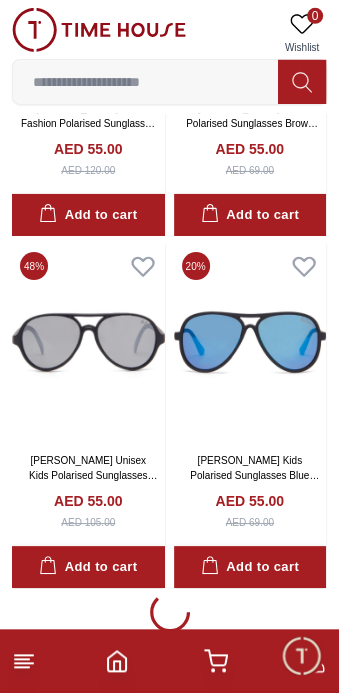 click 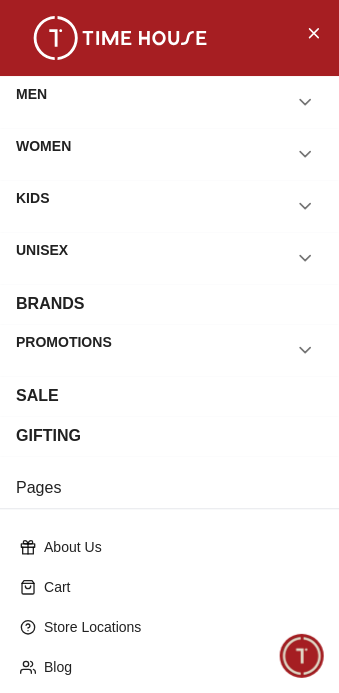 scroll, scrollTop: 84572, scrollLeft: 0, axis: vertical 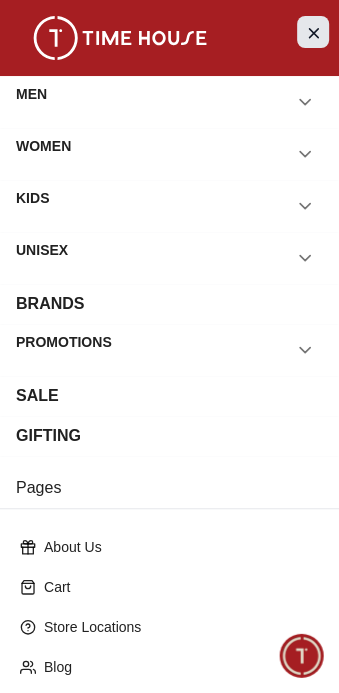 click 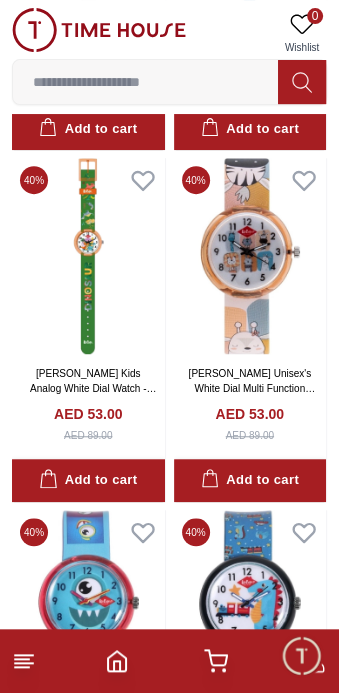 click 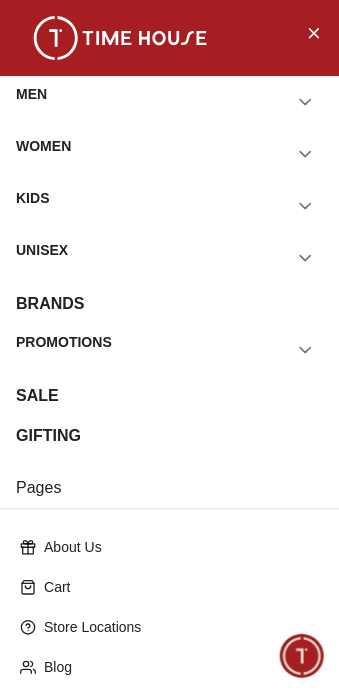 click on "BRANDS" at bounding box center [50, 304] 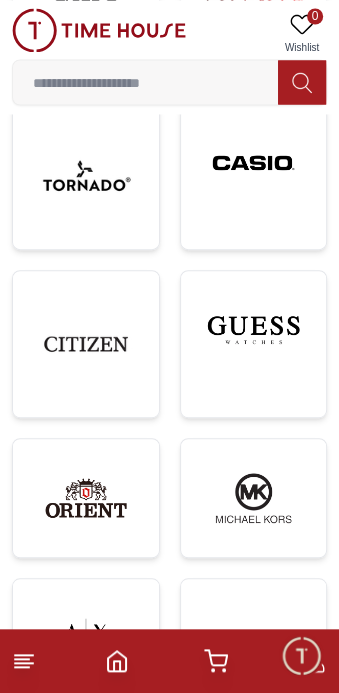 scroll, scrollTop: 889, scrollLeft: 0, axis: vertical 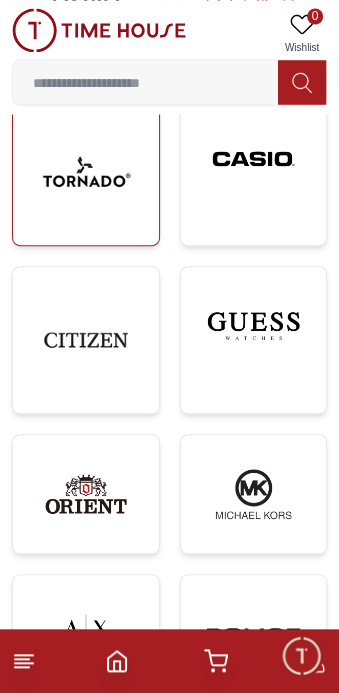 click at bounding box center [86, 173] 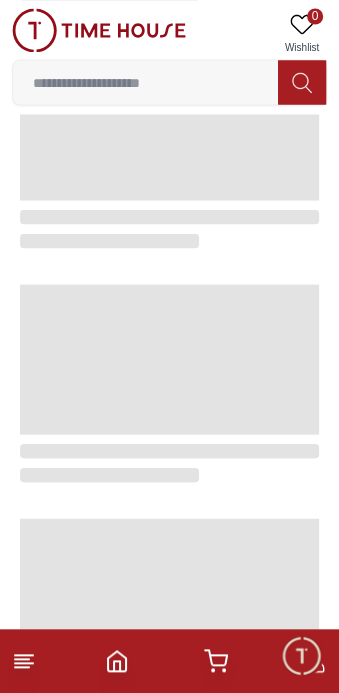 scroll, scrollTop: 0, scrollLeft: 0, axis: both 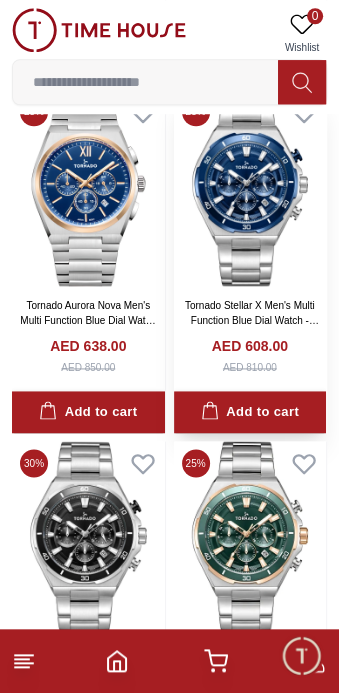 click at bounding box center [250, 188] 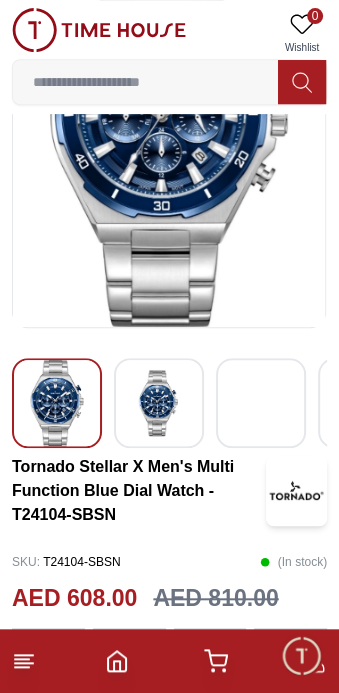 scroll, scrollTop: 0, scrollLeft: 0, axis: both 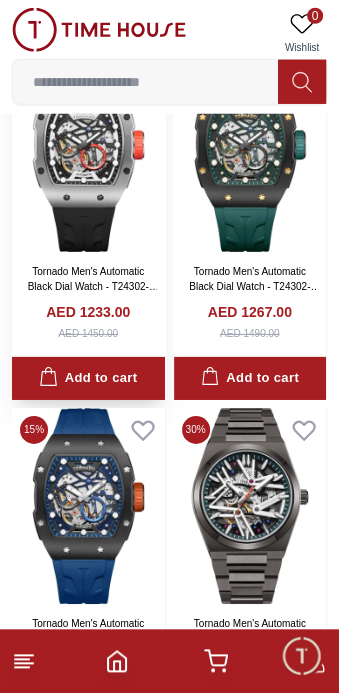 click at bounding box center [88, 154] 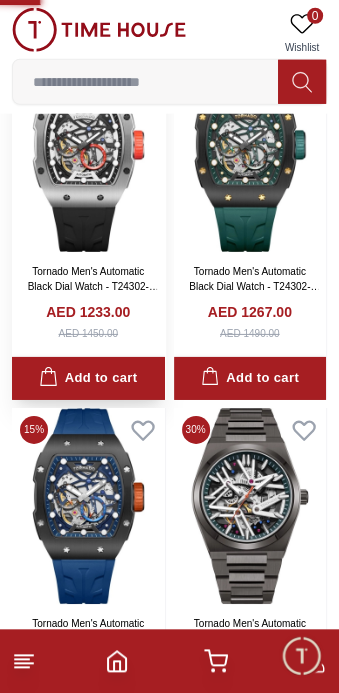 scroll, scrollTop: 0, scrollLeft: 0, axis: both 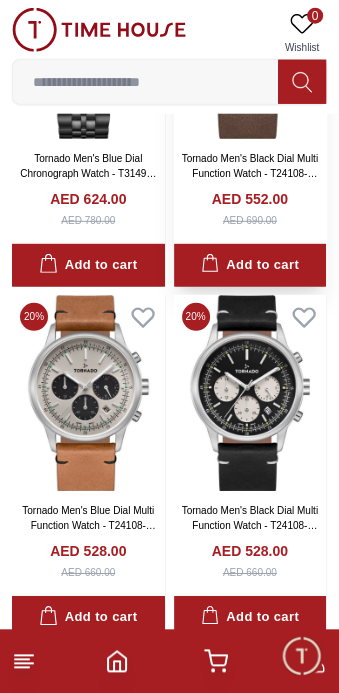click at bounding box center [250, 41] 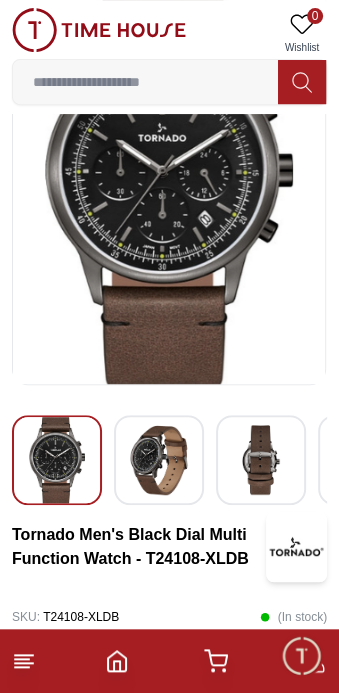 scroll, scrollTop: 0, scrollLeft: 0, axis: both 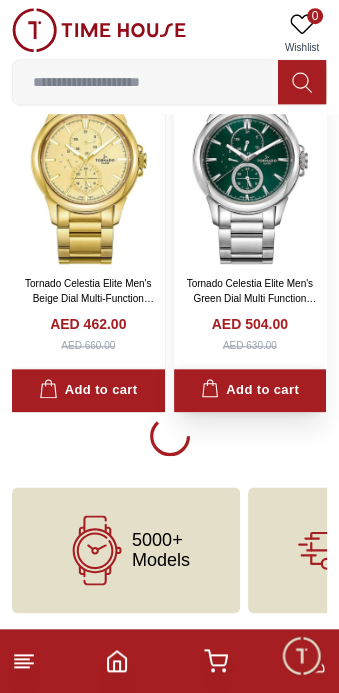 click on "Add to cart" at bounding box center [250, 390] 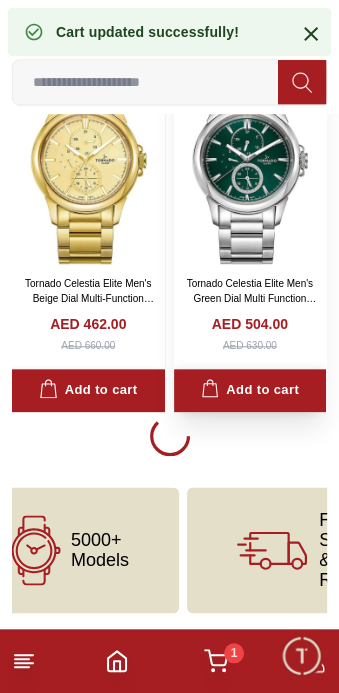 scroll, scrollTop: 0, scrollLeft: 77, axis: horizontal 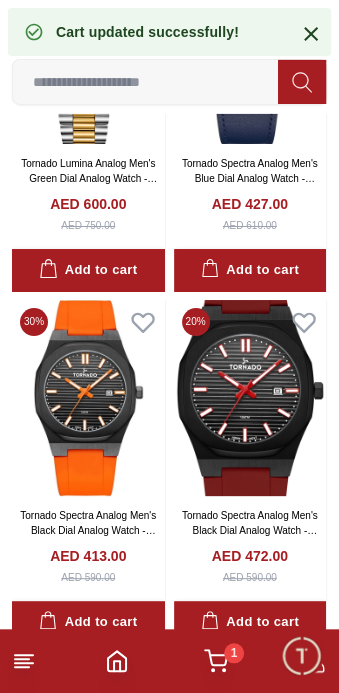 click 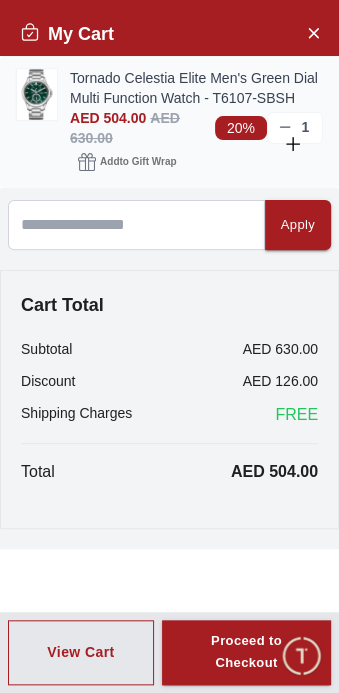 click 